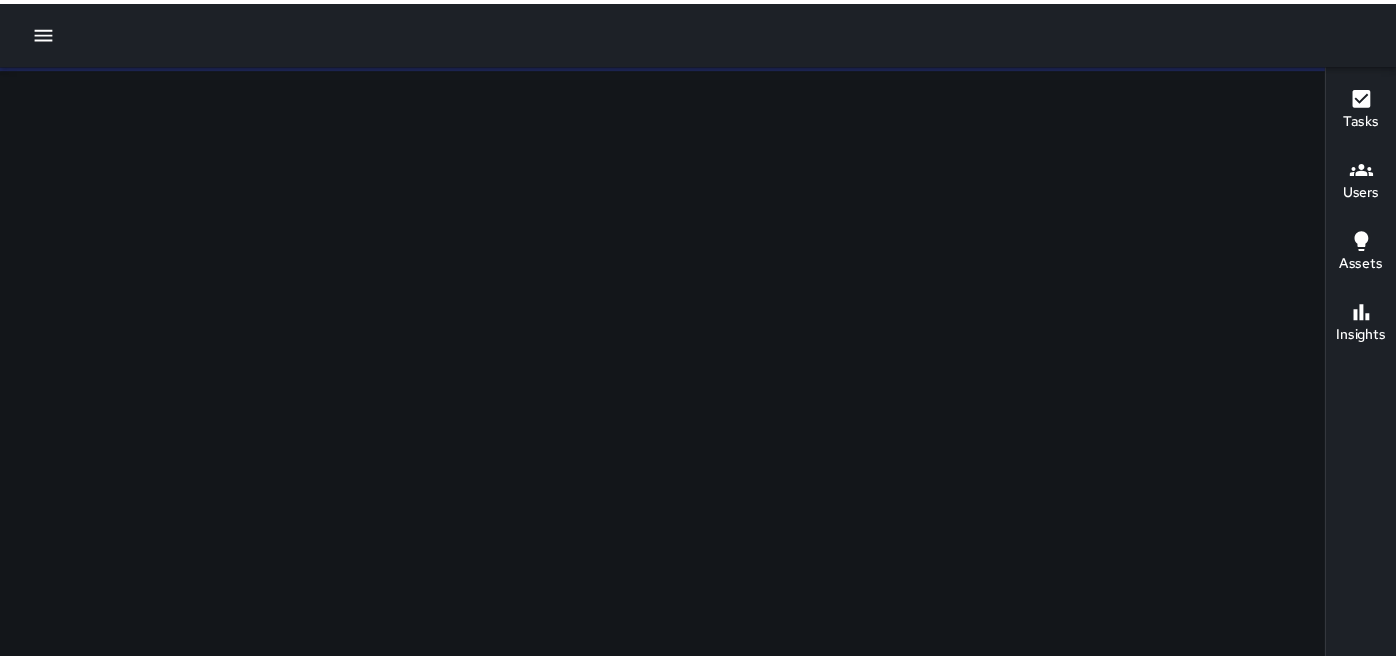 scroll, scrollTop: 0, scrollLeft: 0, axis: both 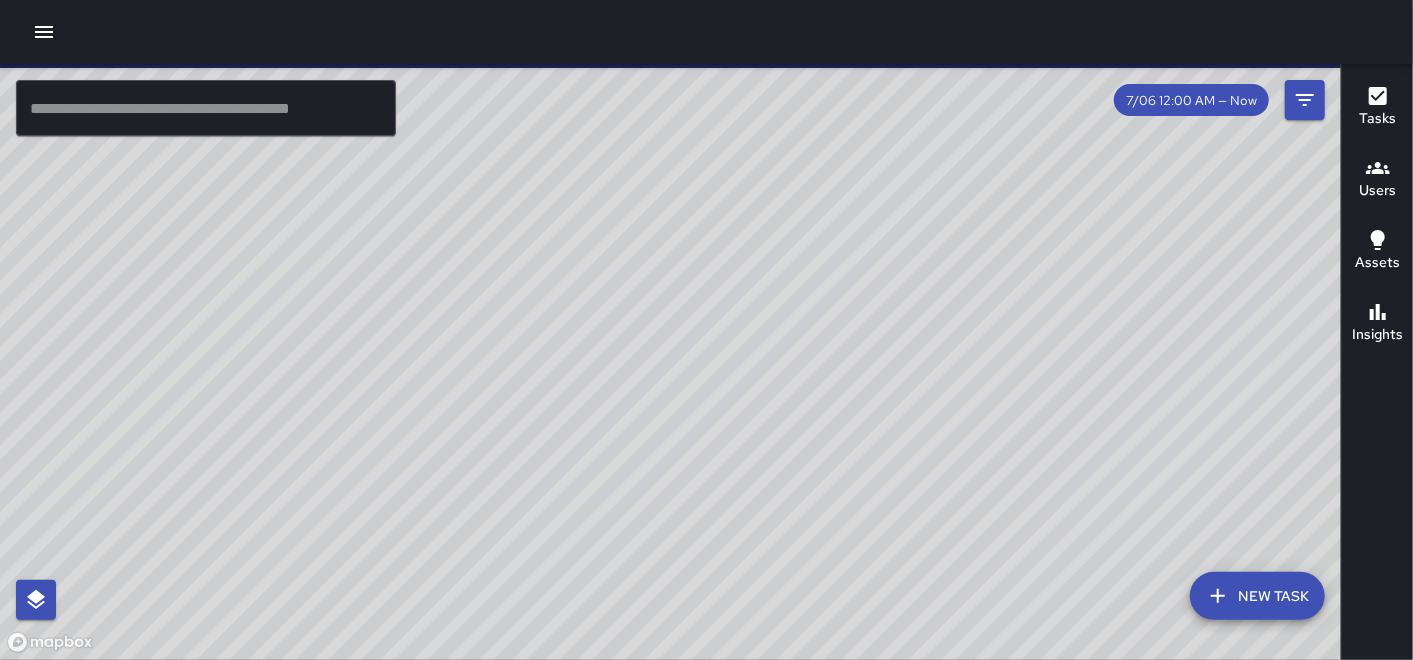click at bounding box center (44, 32) 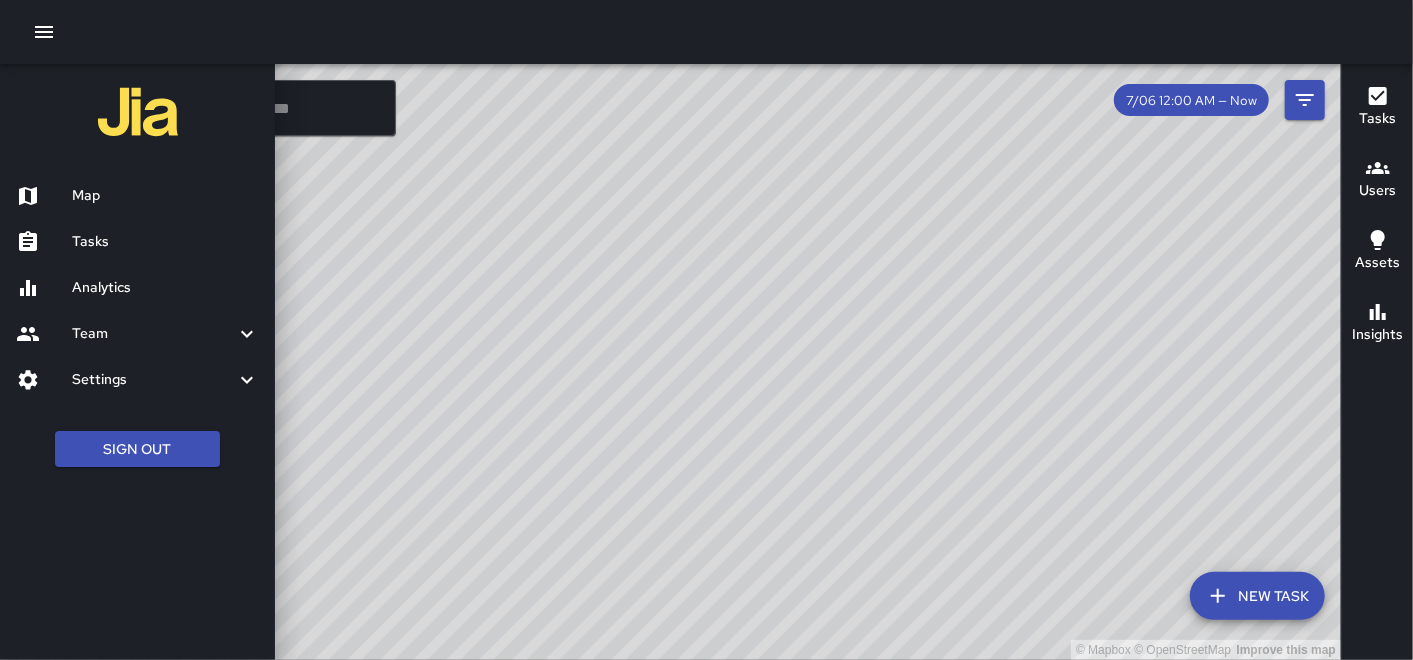 click on "Analytics" at bounding box center [165, 288] 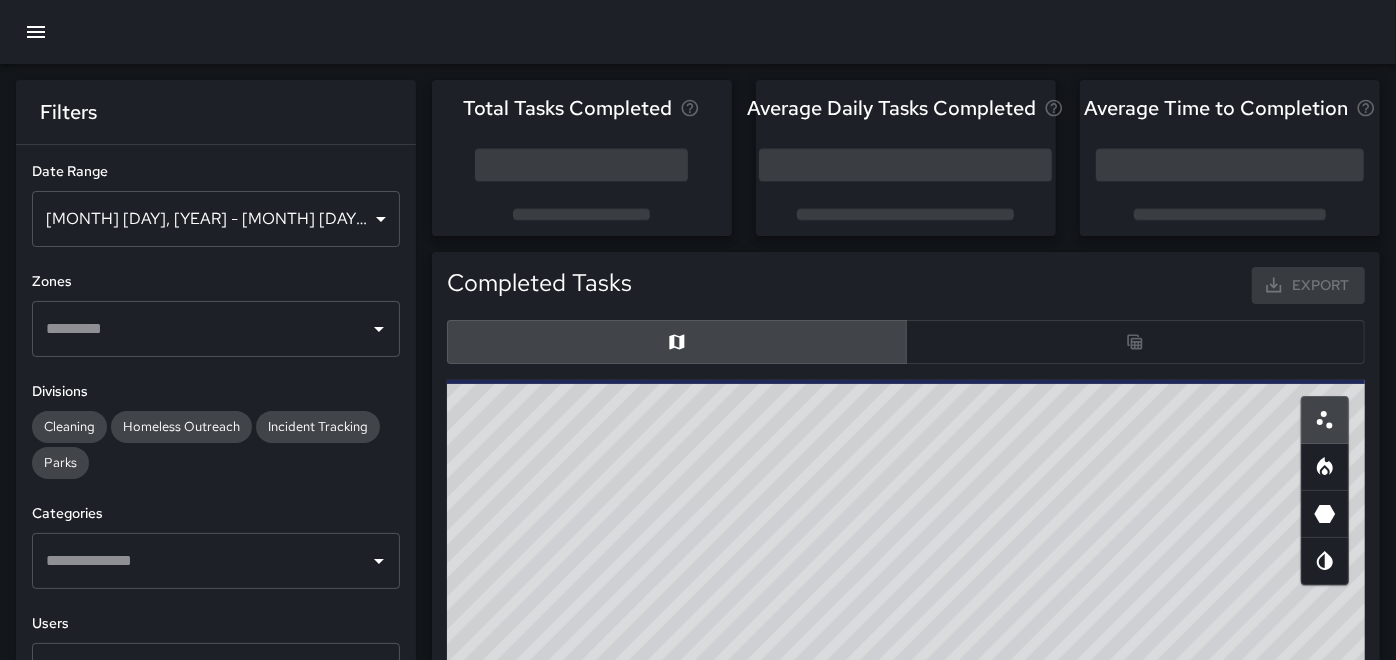 scroll, scrollTop: 18, scrollLeft: 17, axis: both 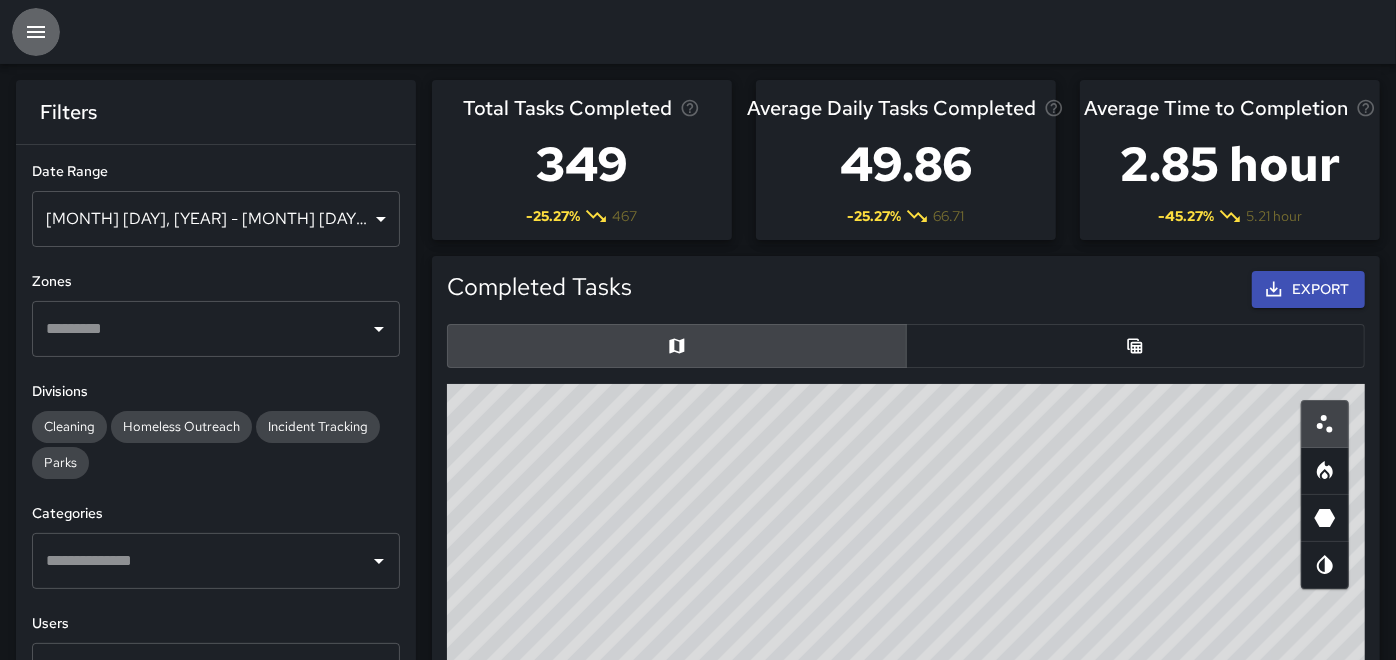 click at bounding box center [36, 32] 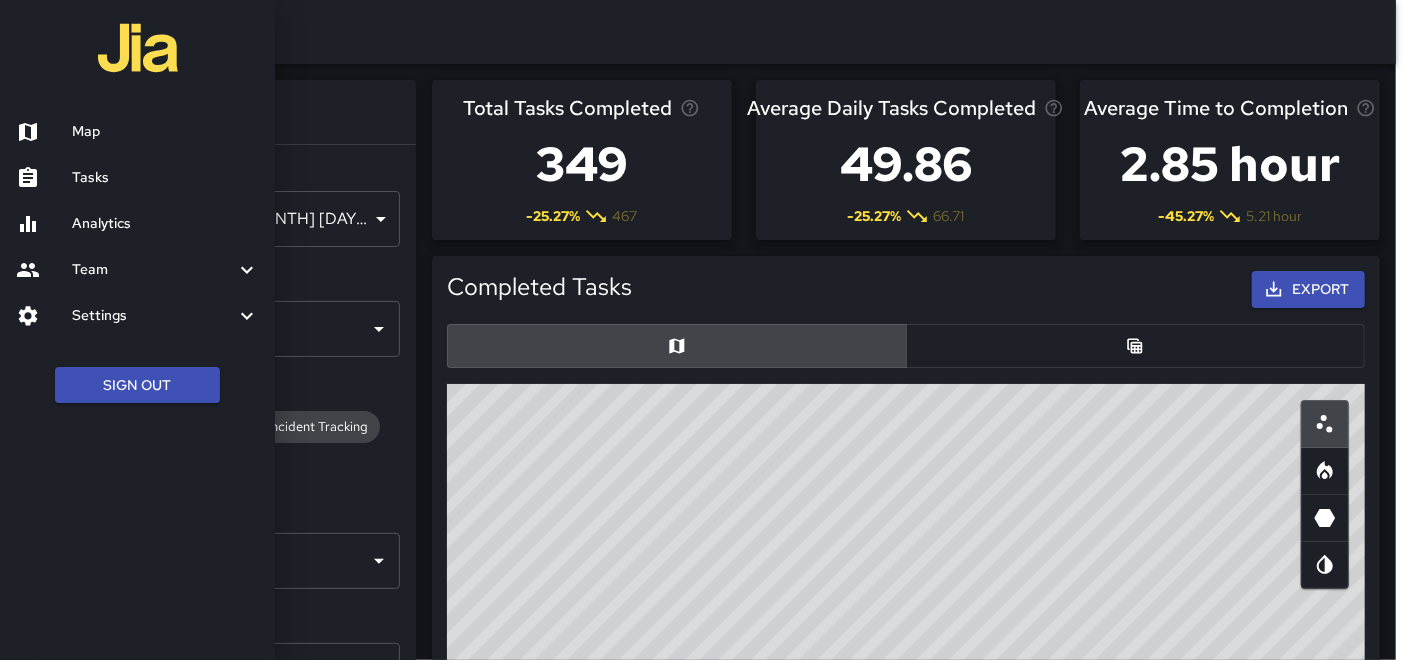click at bounding box center (706, 330) 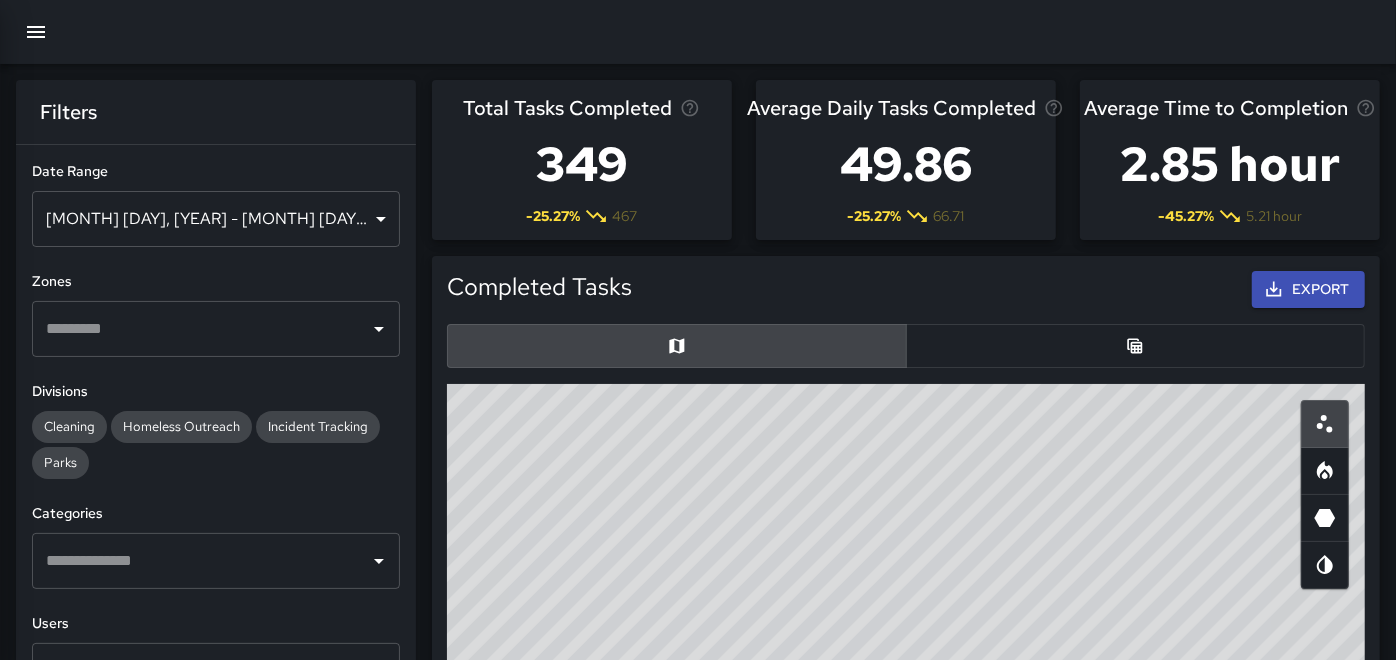 scroll, scrollTop: 18, scrollLeft: 17, axis: both 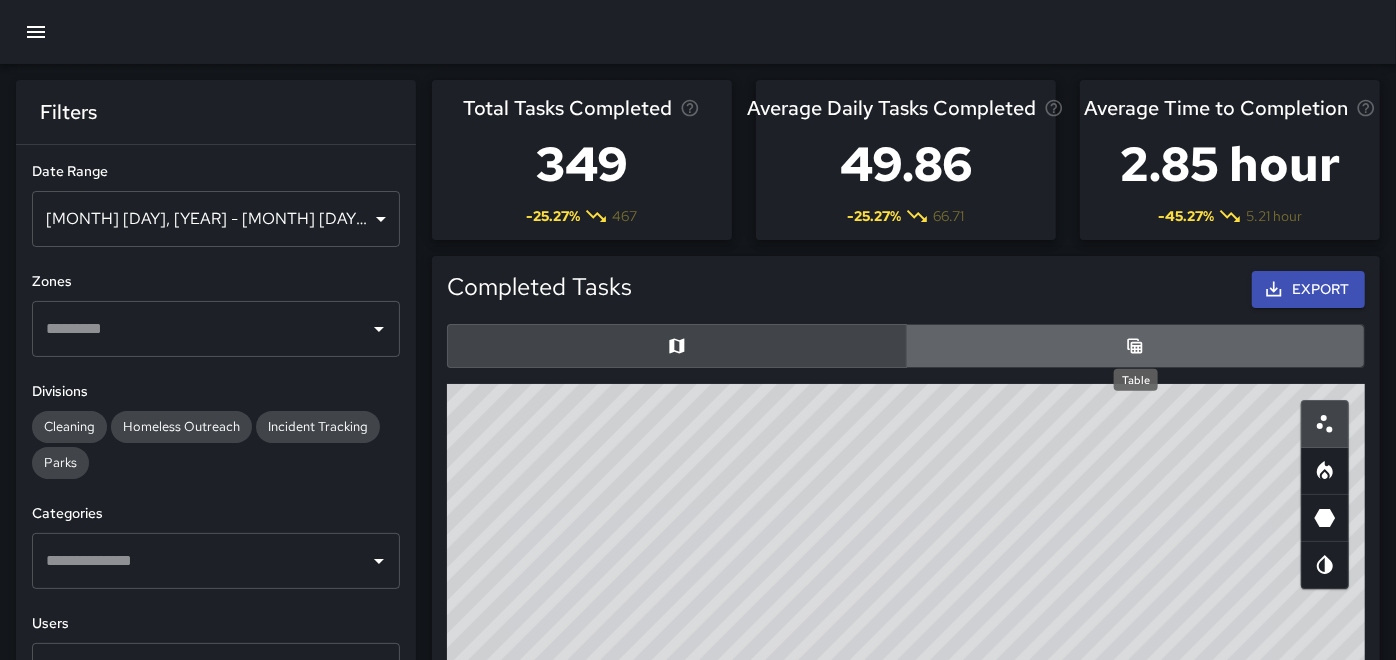 click at bounding box center (1135, 345) 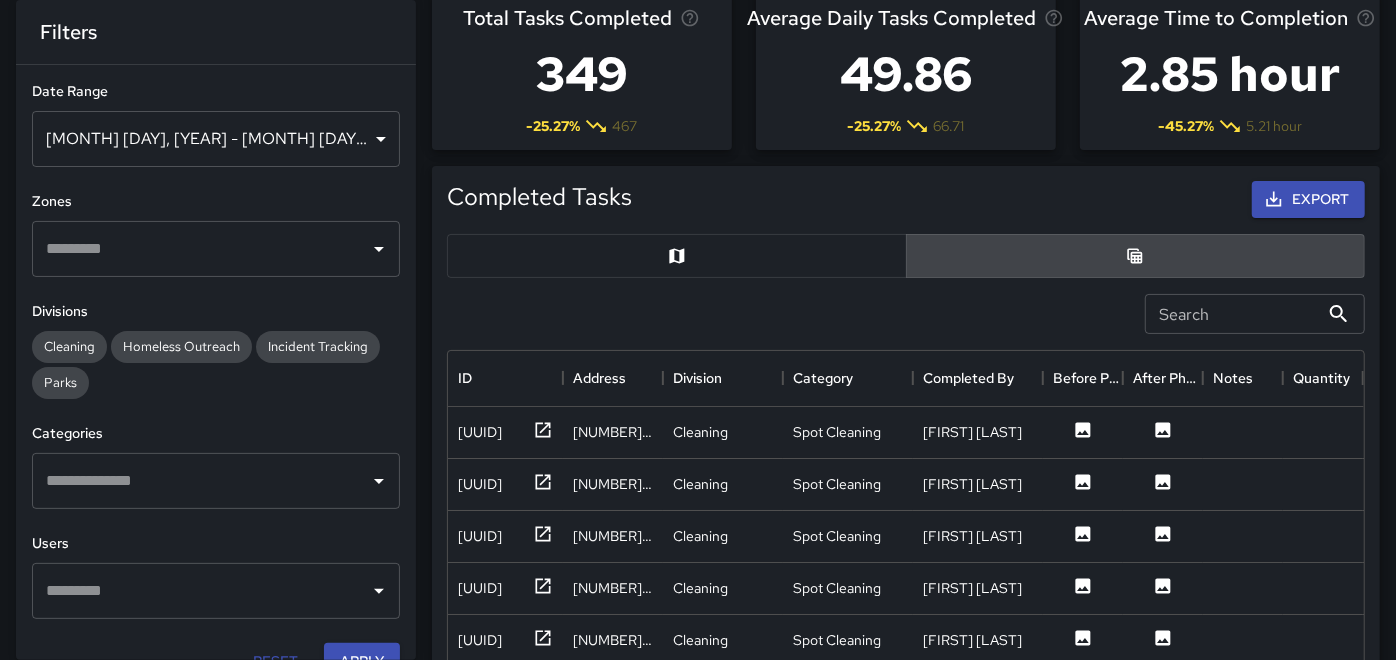 scroll, scrollTop: 118, scrollLeft: 0, axis: vertical 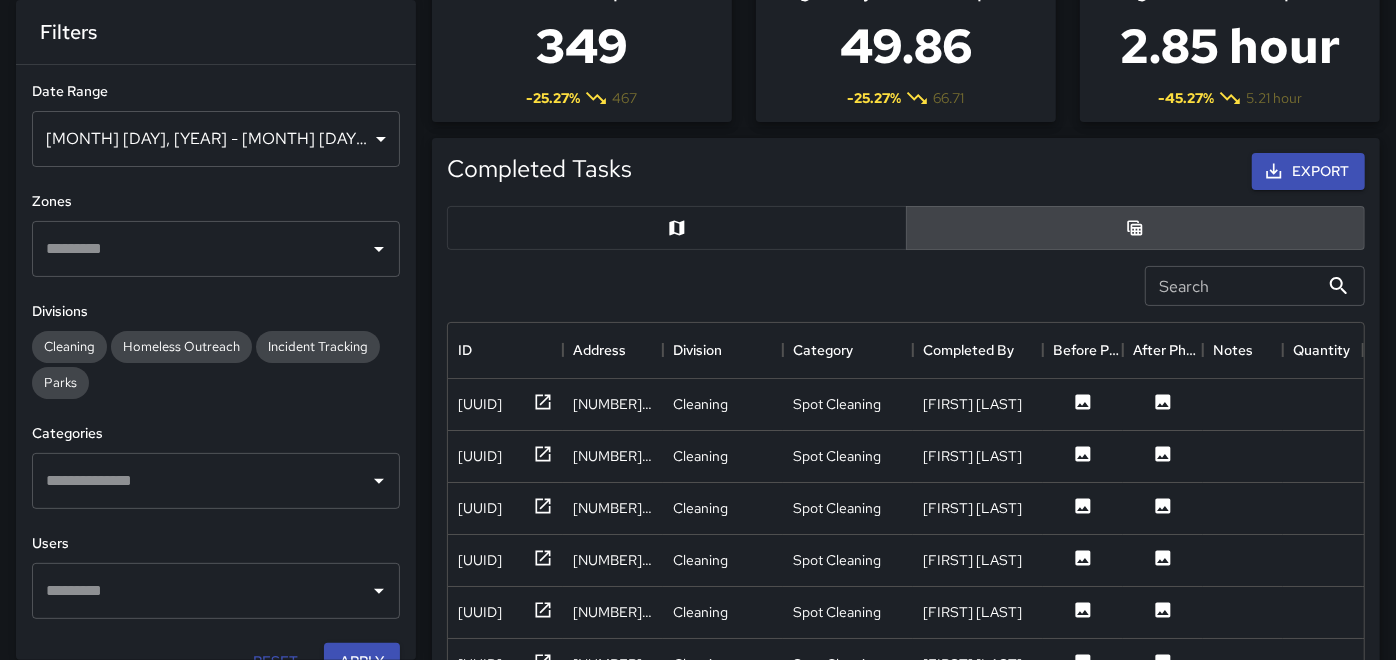 click on "Search" at bounding box center [1232, 286] 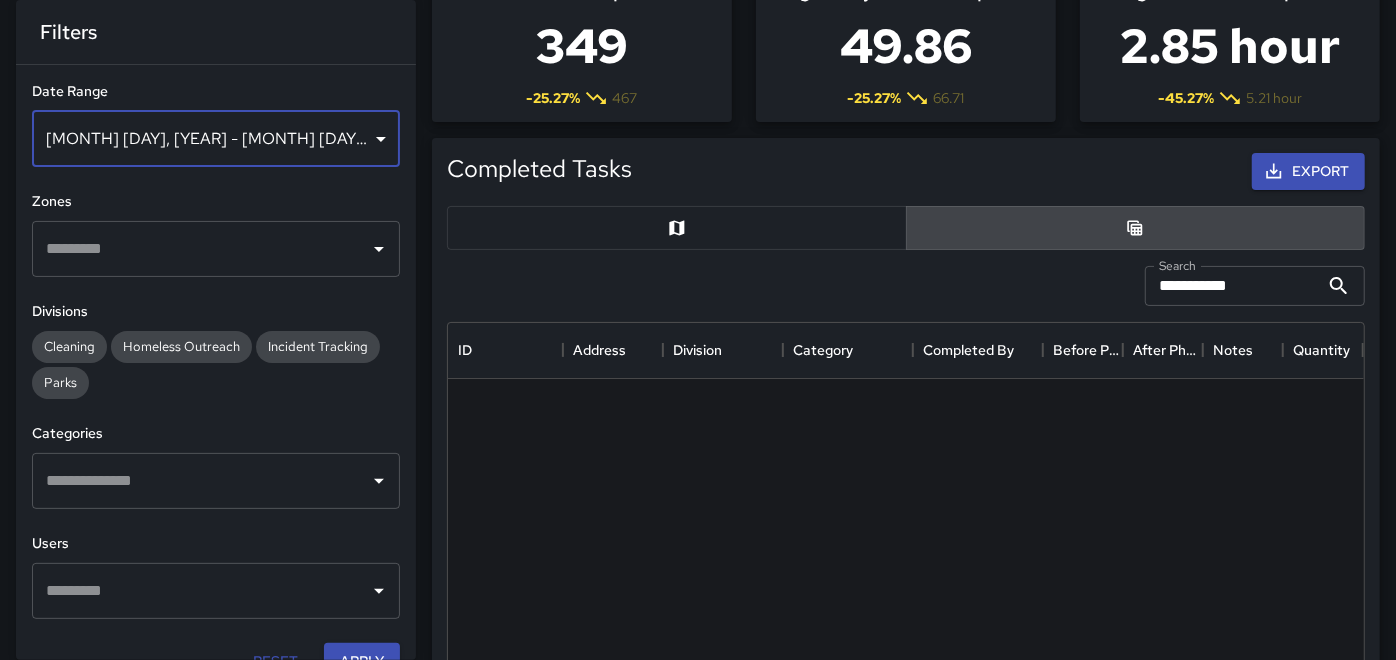click on "[MONTH] [DAY], [YEAR] - [MONTH] [DAY], [YEAR]" at bounding box center [216, 139] 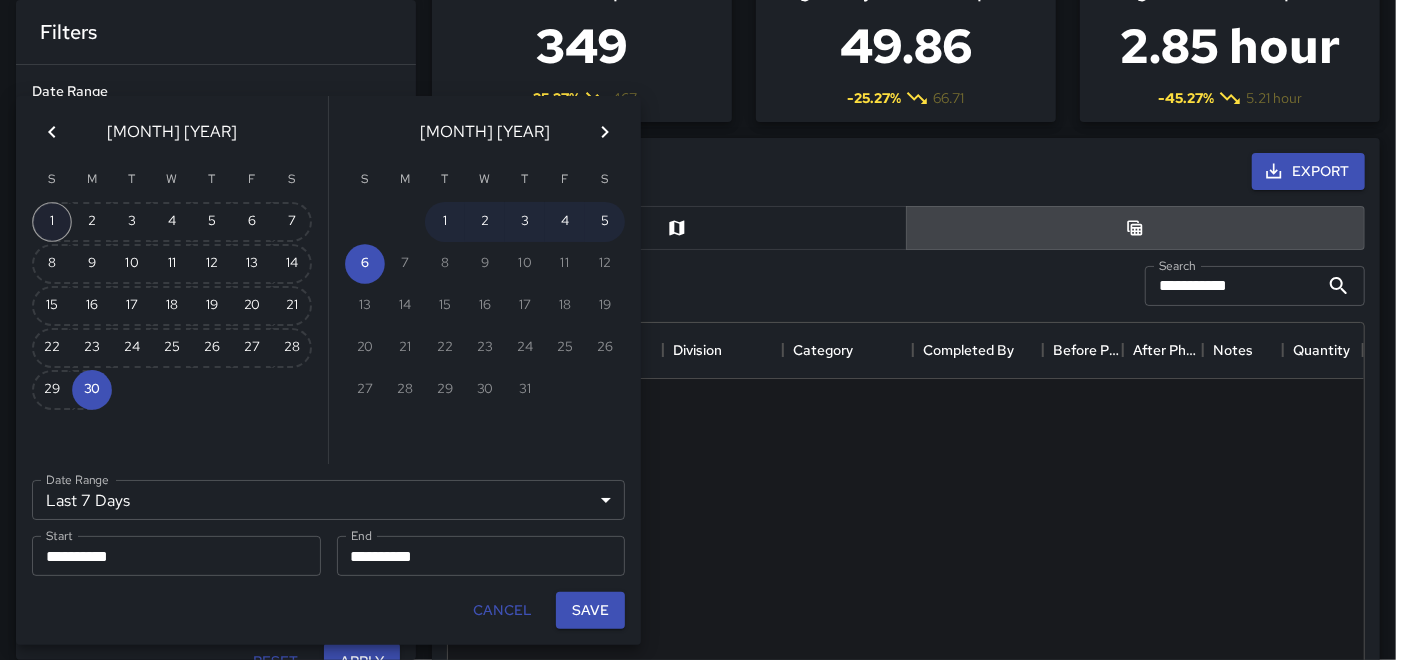click on "1" at bounding box center [52, 222] 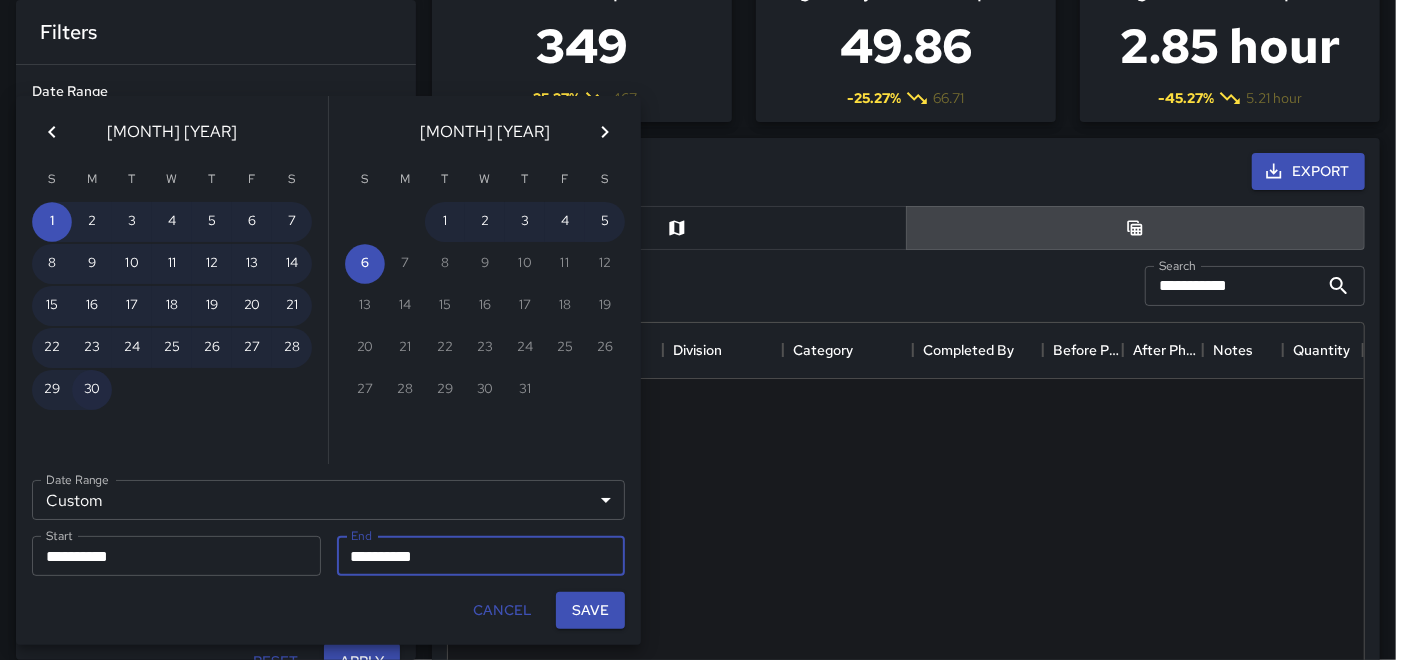 click on "30" at bounding box center [92, 390] 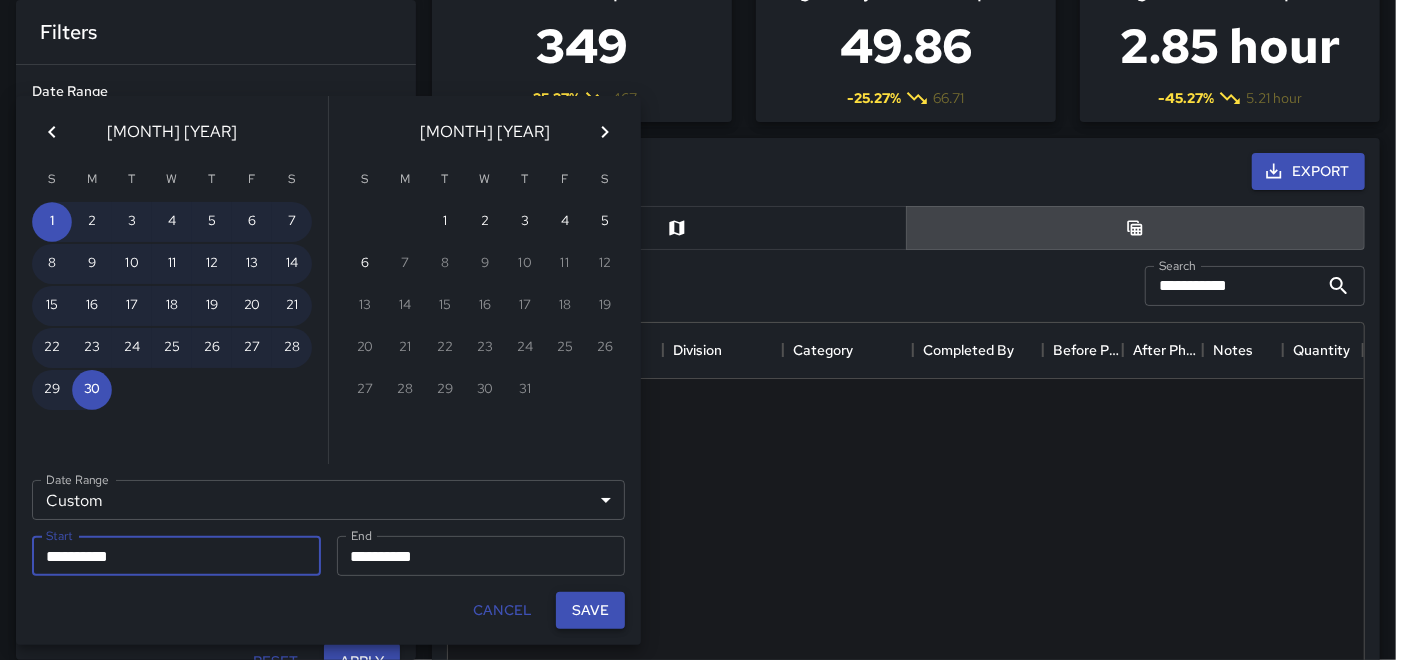 click on "Save" at bounding box center (590, 610) 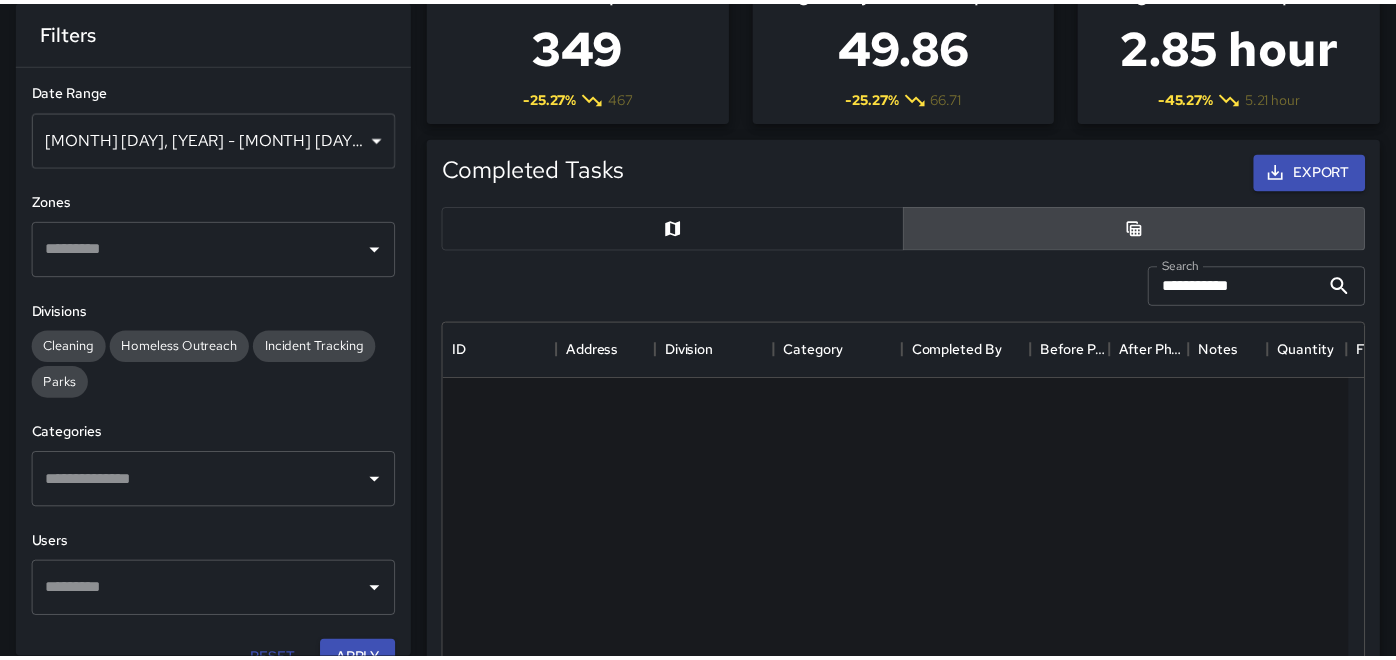 scroll, scrollTop: 17, scrollLeft: 17, axis: both 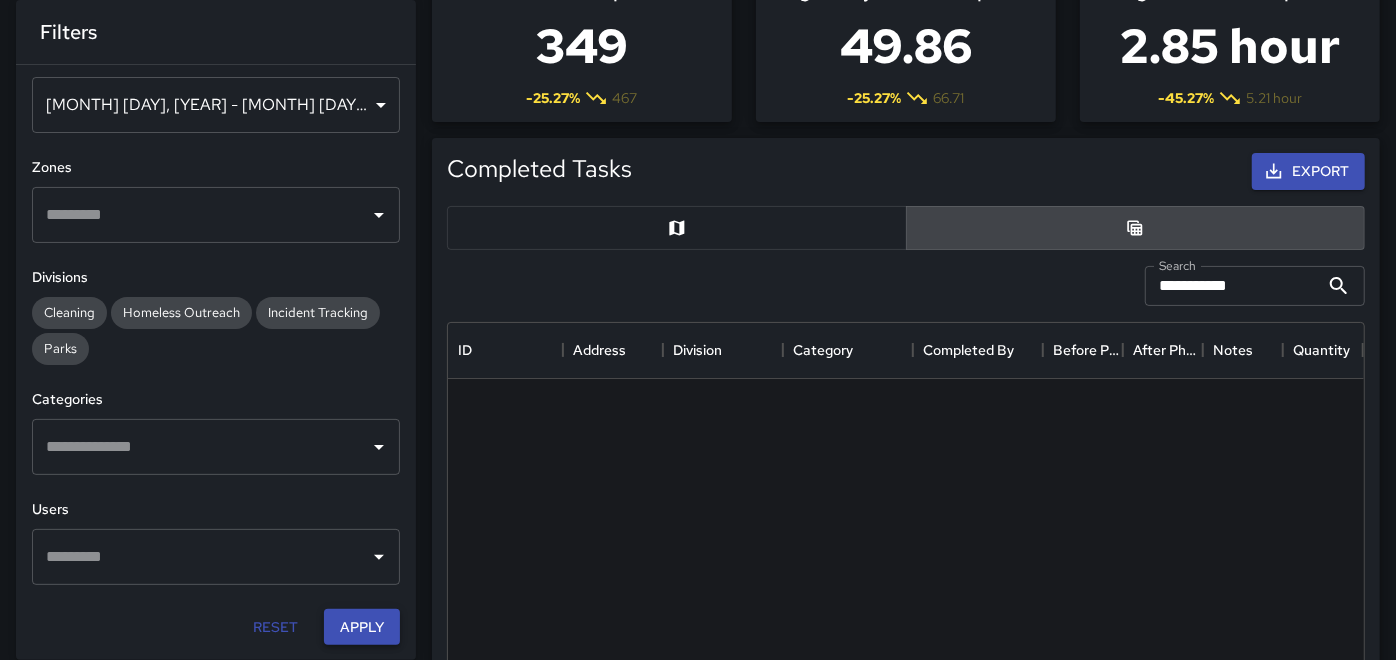 click on "Apply" at bounding box center (362, 627) 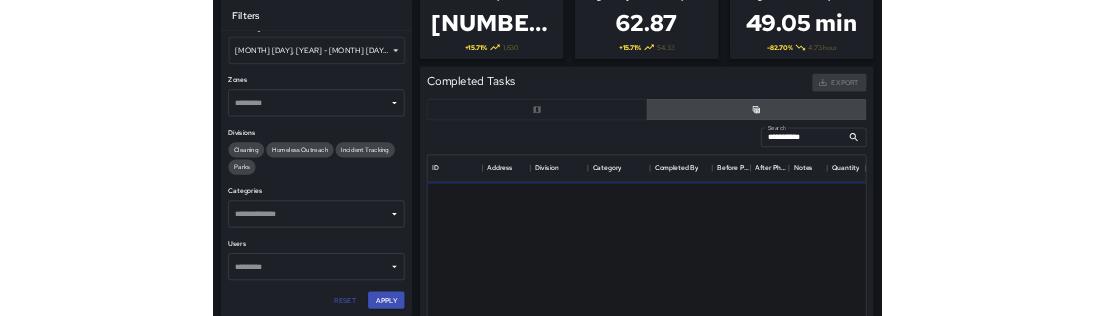 scroll, scrollTop: 727, scrollLeft: 843, axis: both 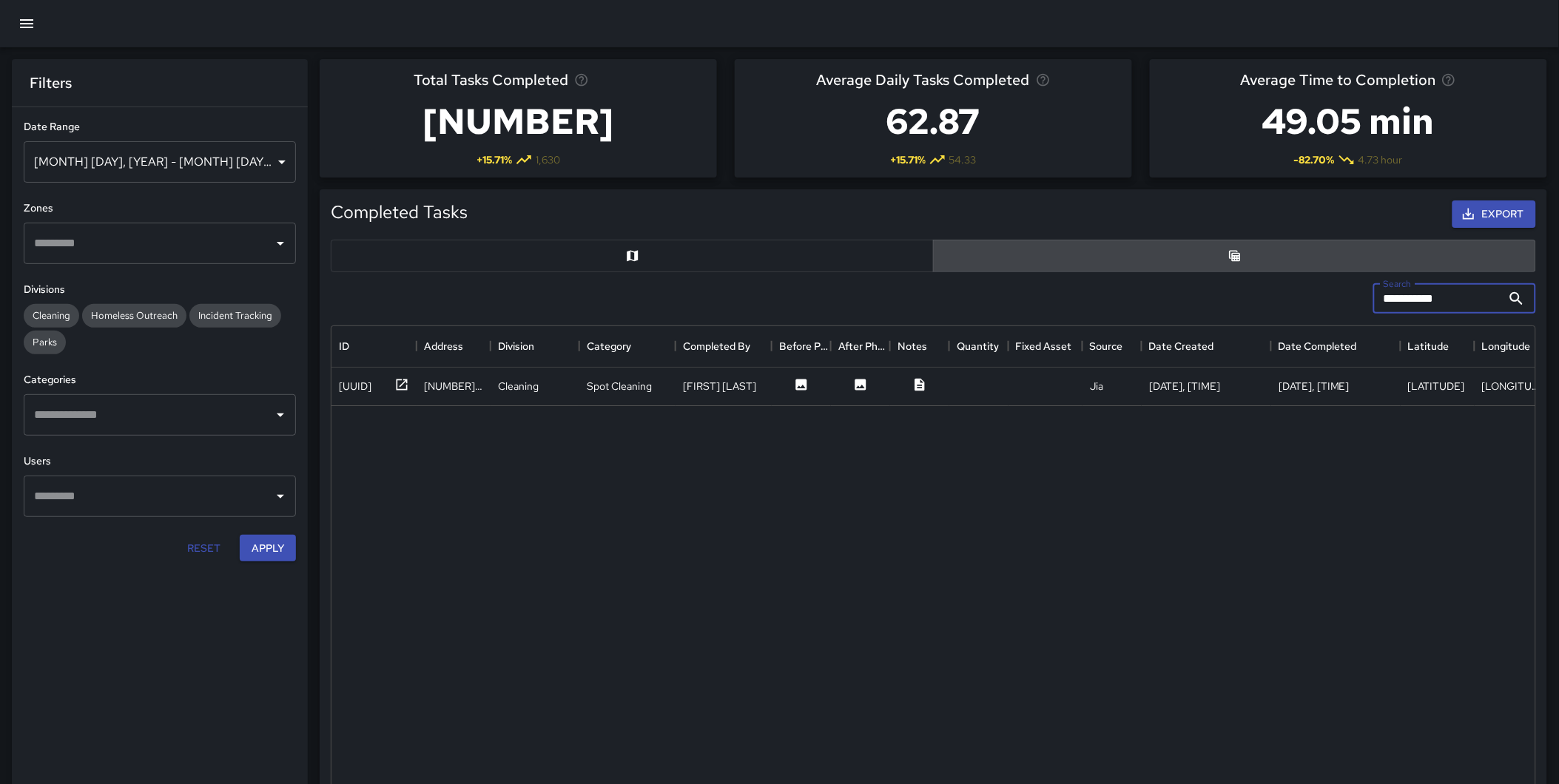 drag, startPoint x: 1462, startPoint y: 305, endPoint x: 1439, endPoint y: 305, distance: 23 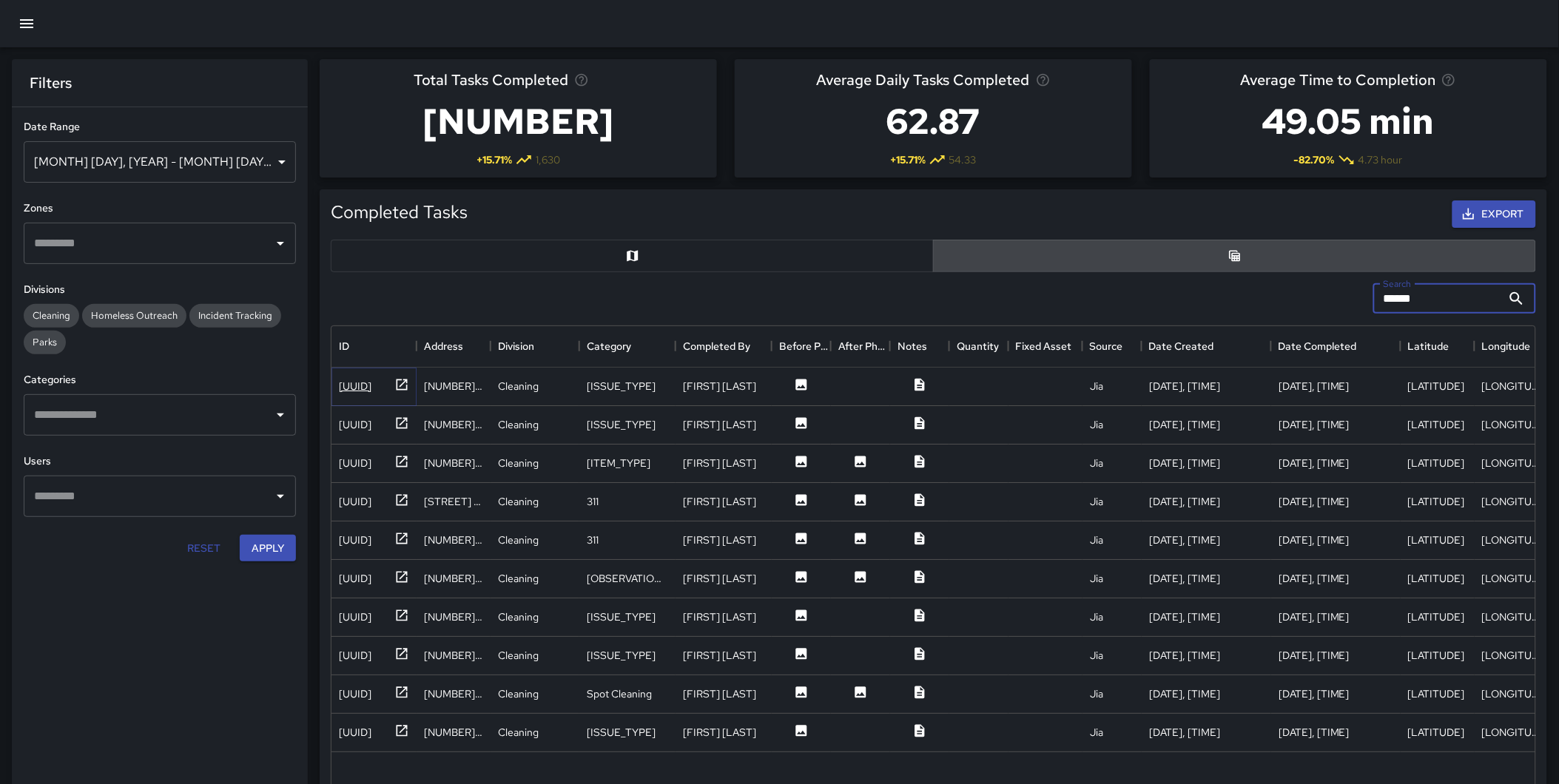 click at bounding box center [402, 385] 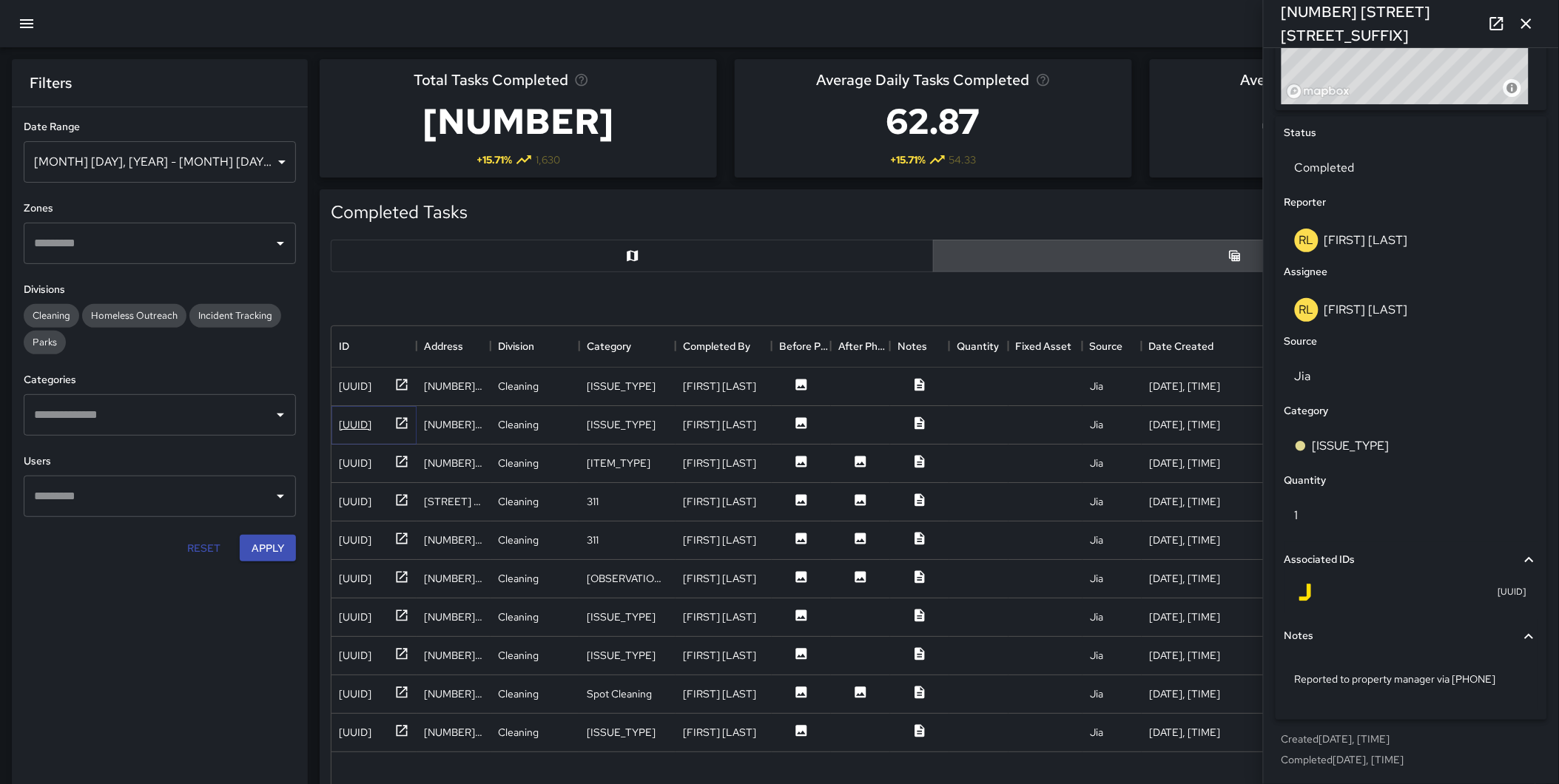 drag, startPoint x: 405, startPoint y: 419, endPoint x: 403, endPoint y: 427, distance: 8.24621 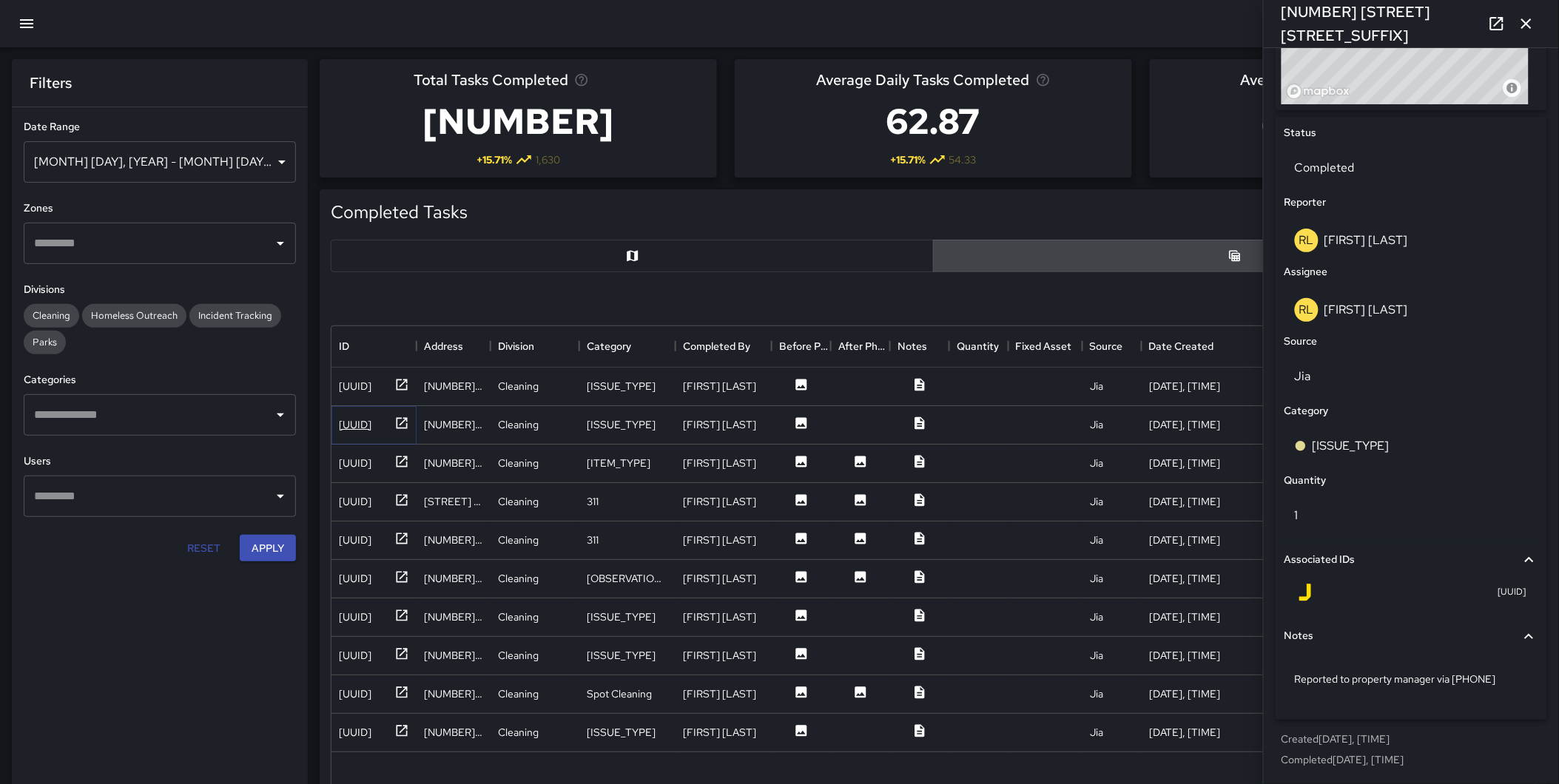click at bounding box center [402, 384] 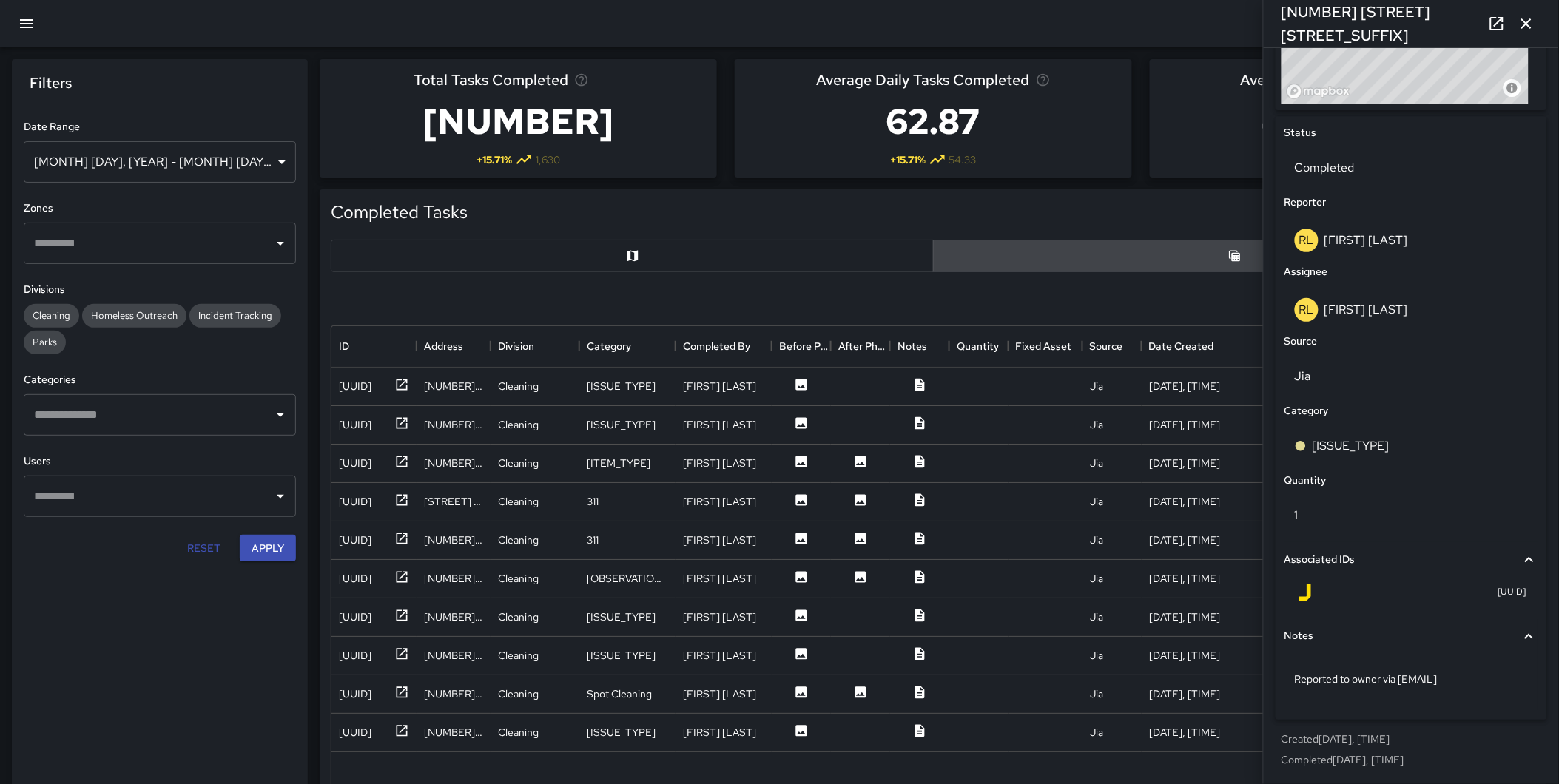 click on "[NUMBER] [STREET] [STREET_SUFFIX]" at bounding box center [1411, 24] 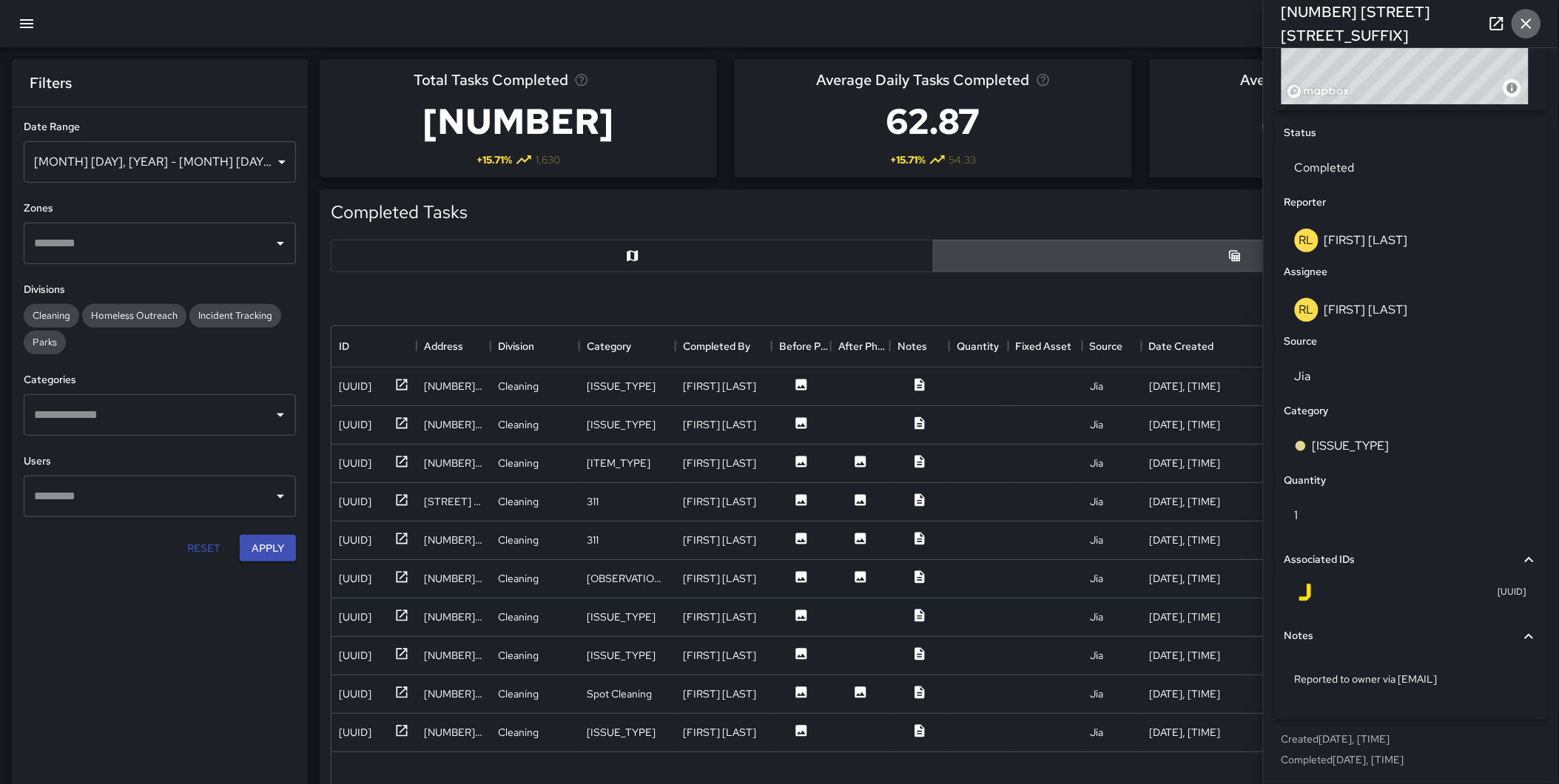 click at bounding box center (1526, 24) 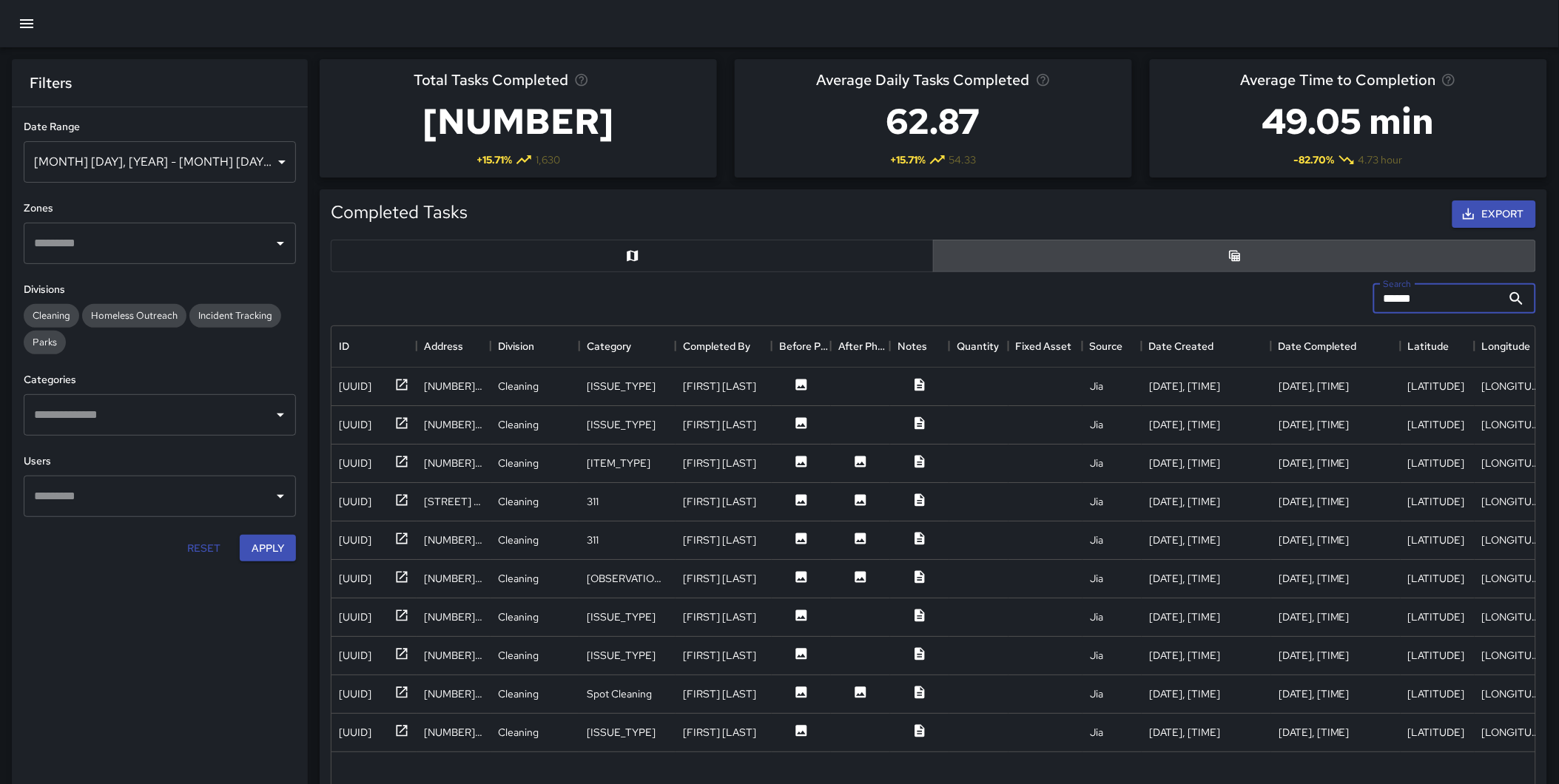 drag, startPoint x: 1393, startPoint y: 297, endPoint x: 1370, endPoint y: 301, distance: 23.34524 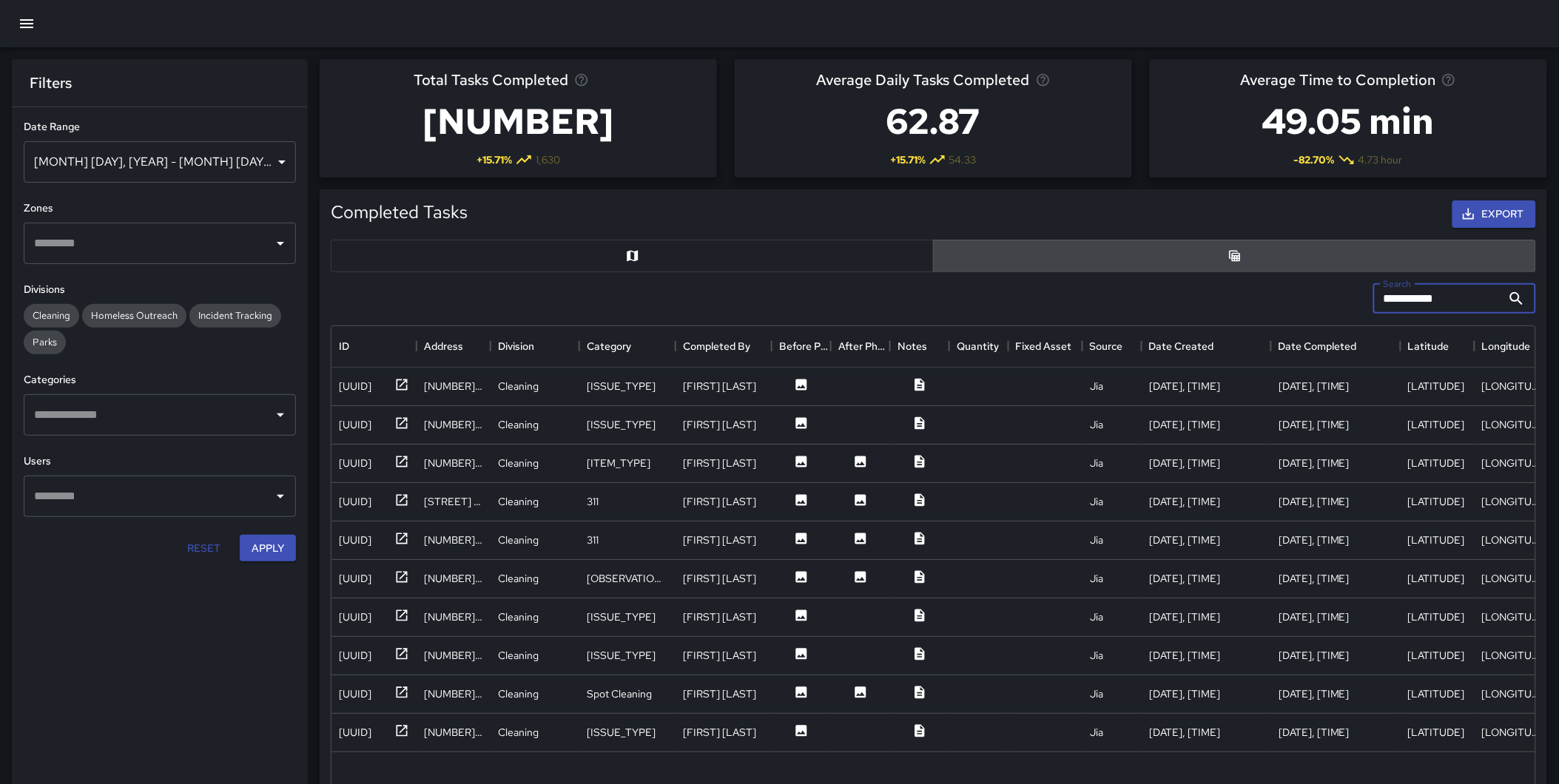 type on "**********" 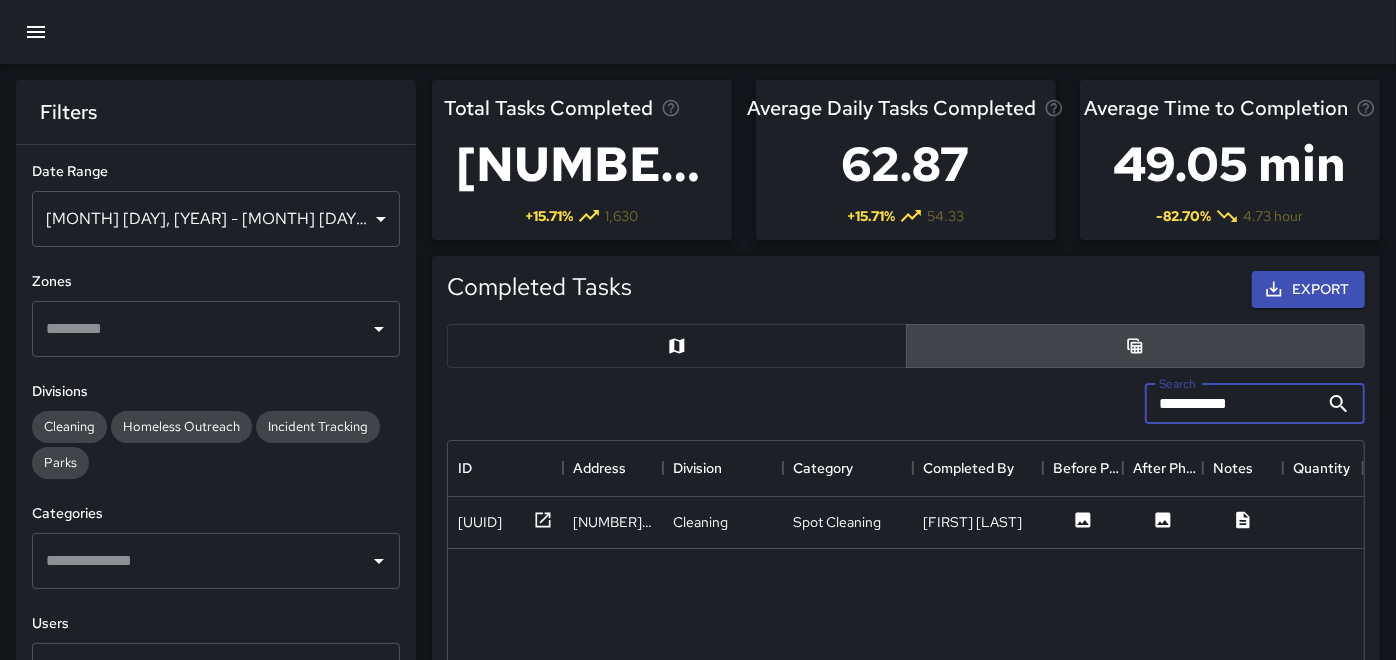 click at bounding box center (36, 32) 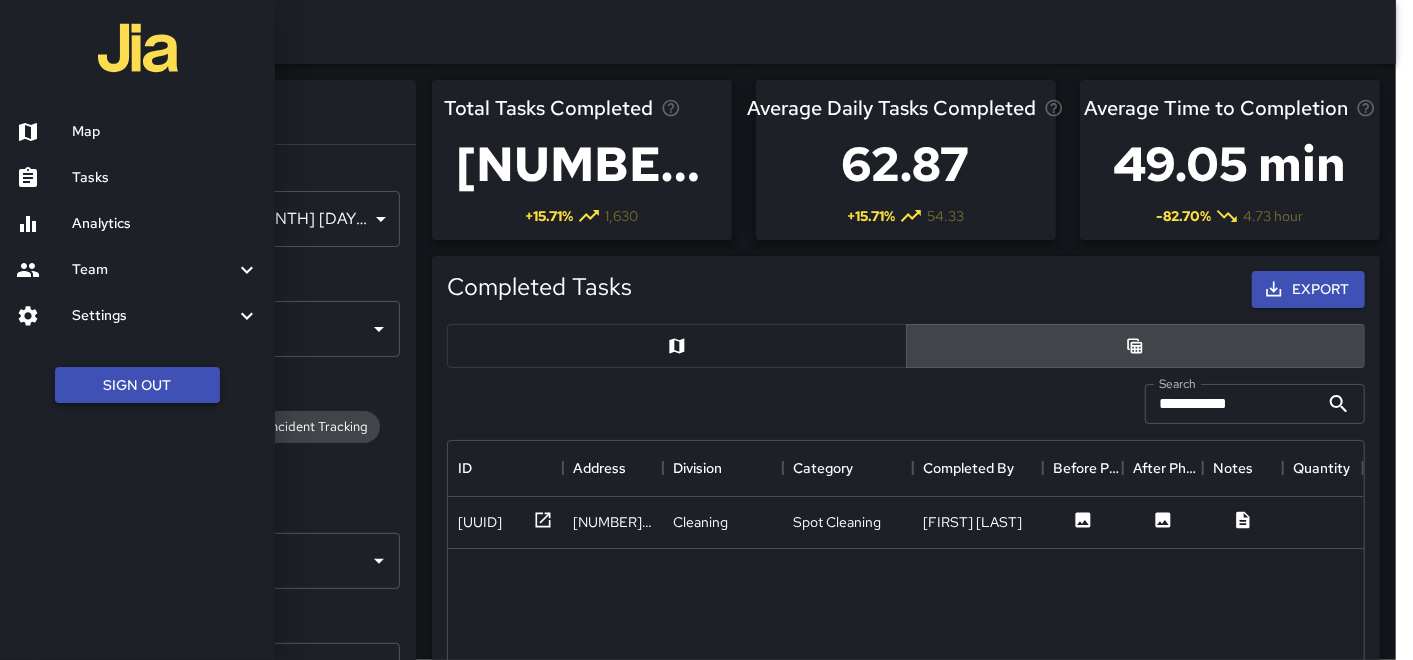 click on "Sign Out" at bounding box center [137, 385] 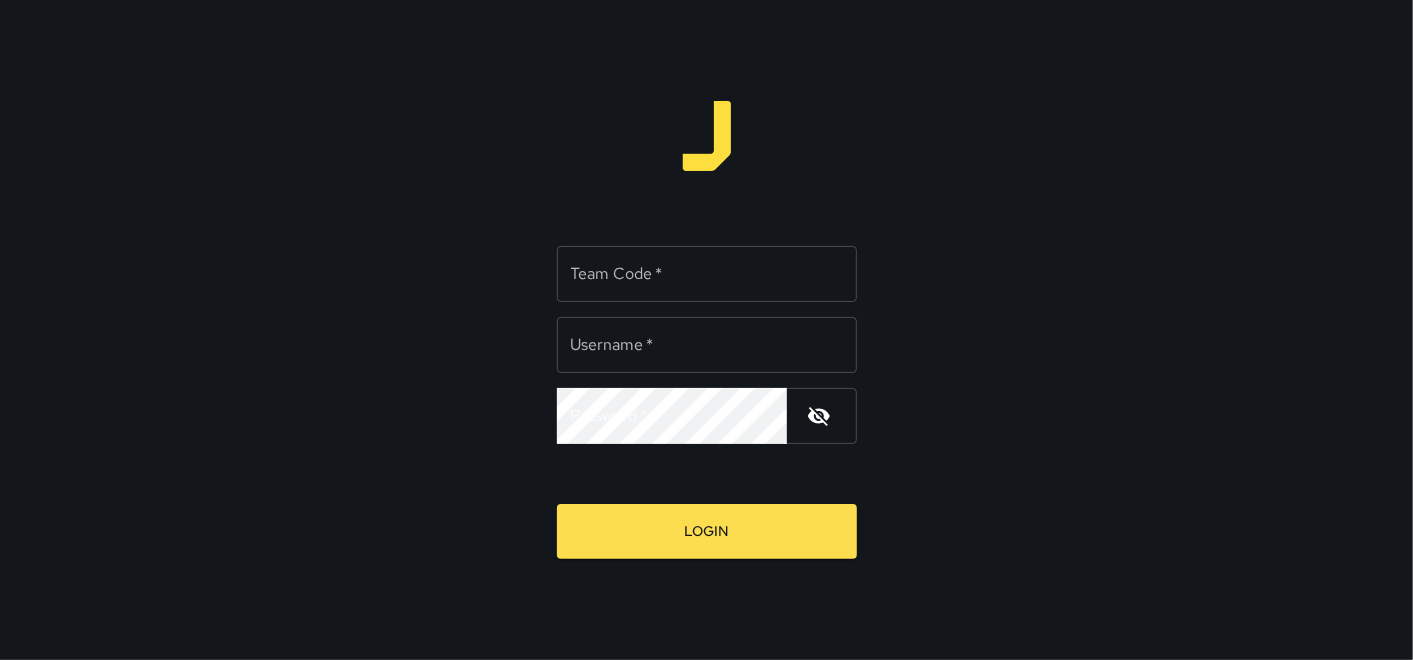 type on "**********" 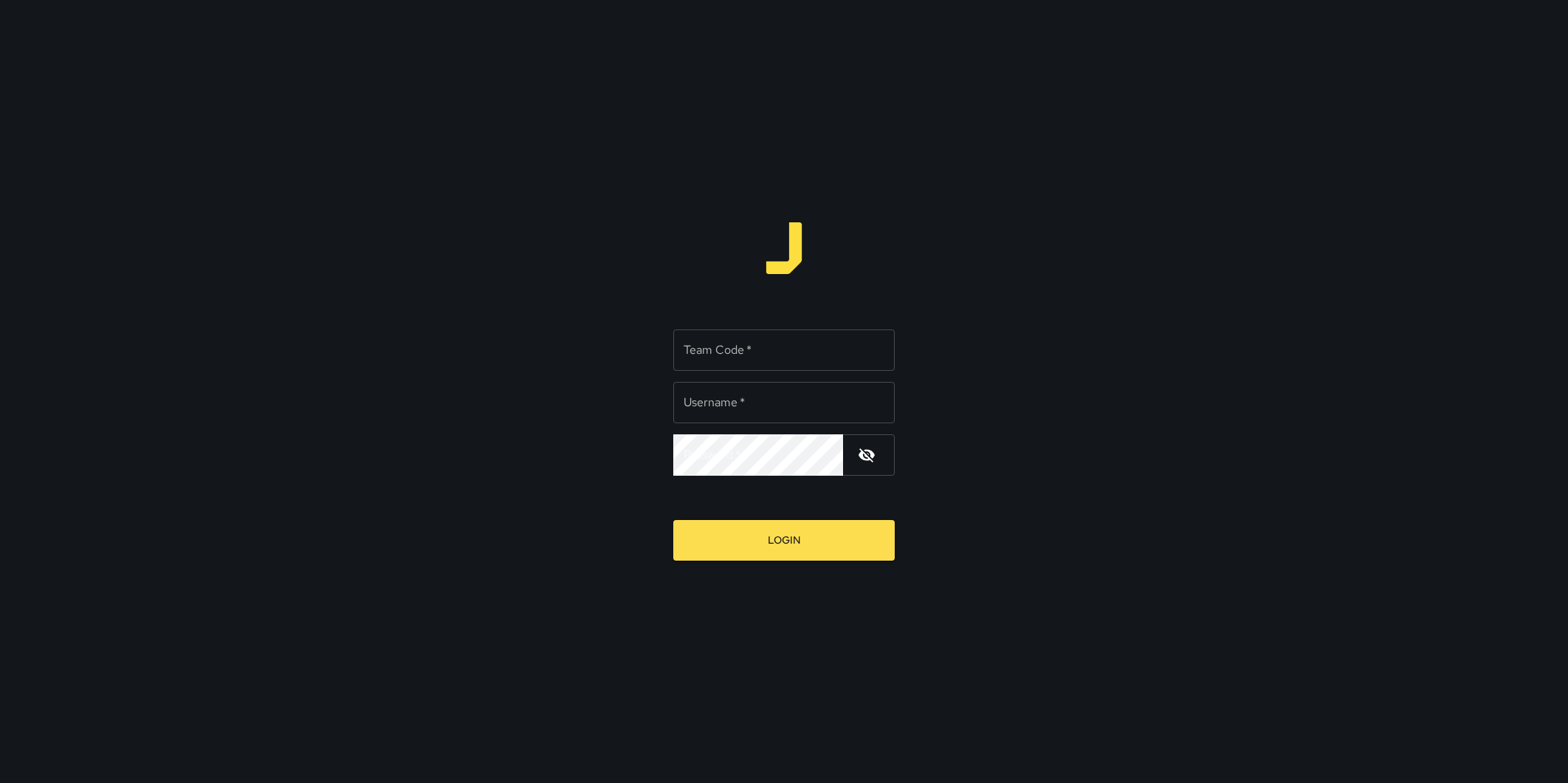 scroll, scrollTop: 0, scrollLeft: 0, axis: both 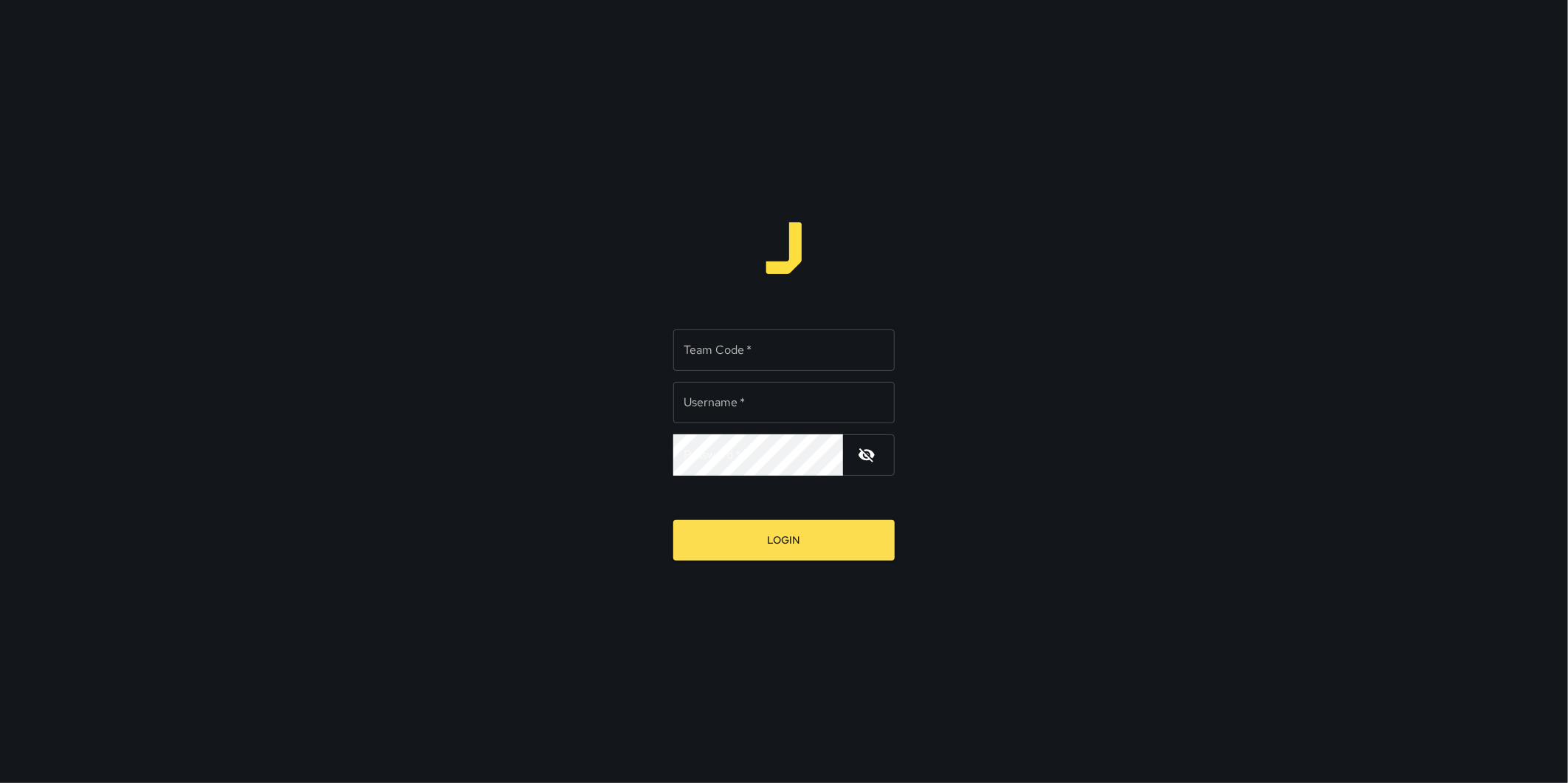 type on "**********" 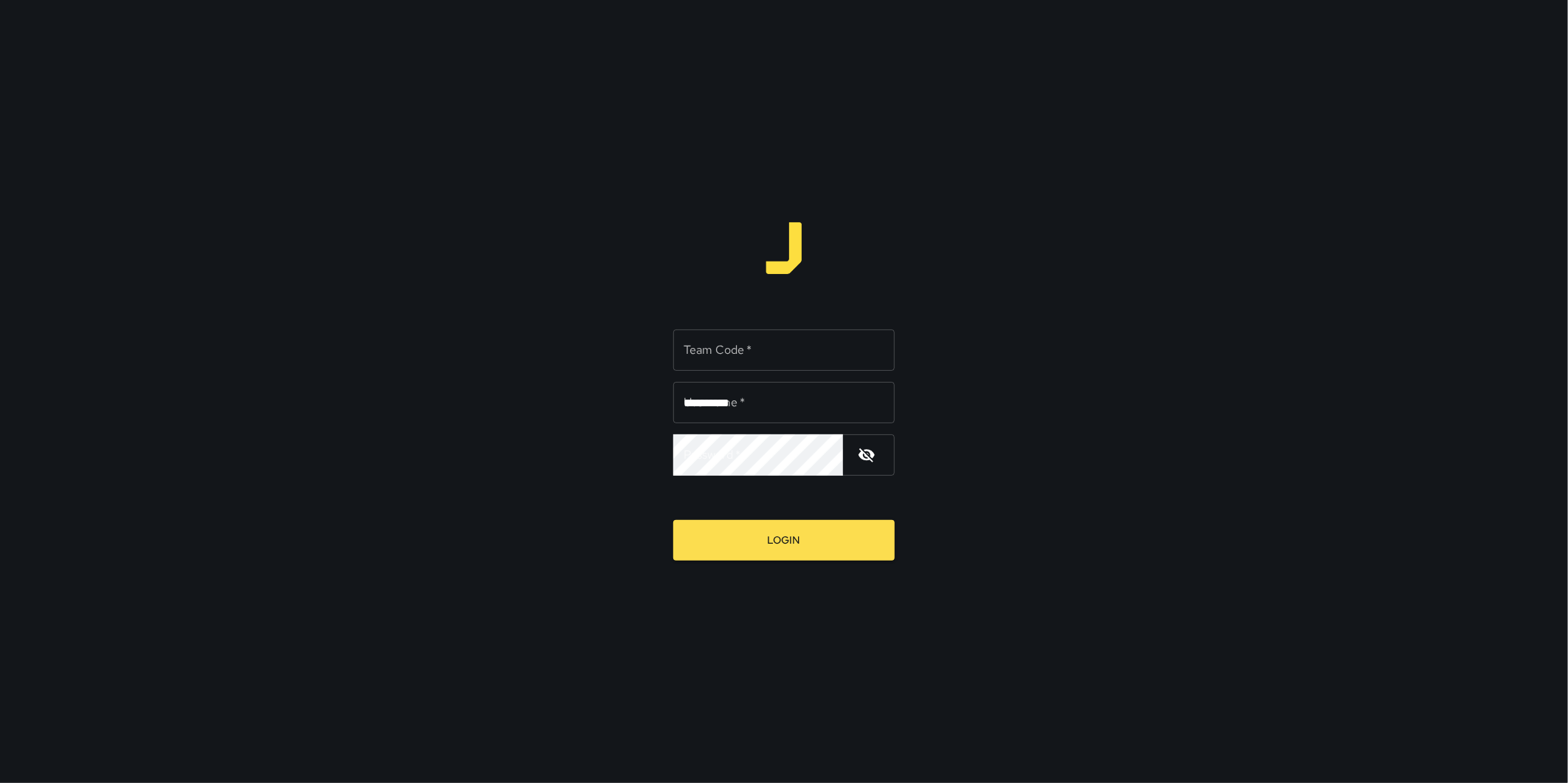 click on "Team Code   *" at bounding box center (784, 350) 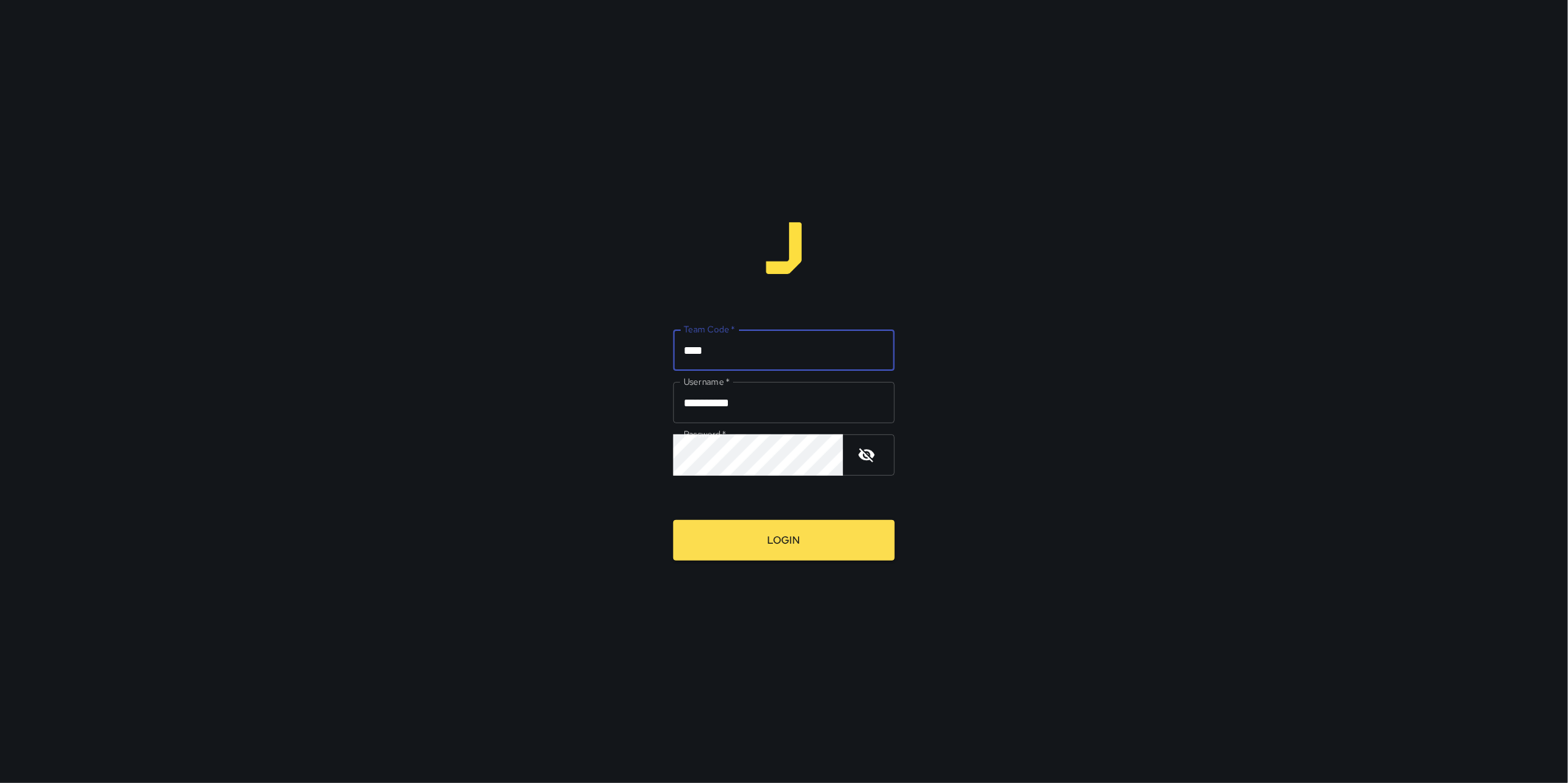 type on "****" 